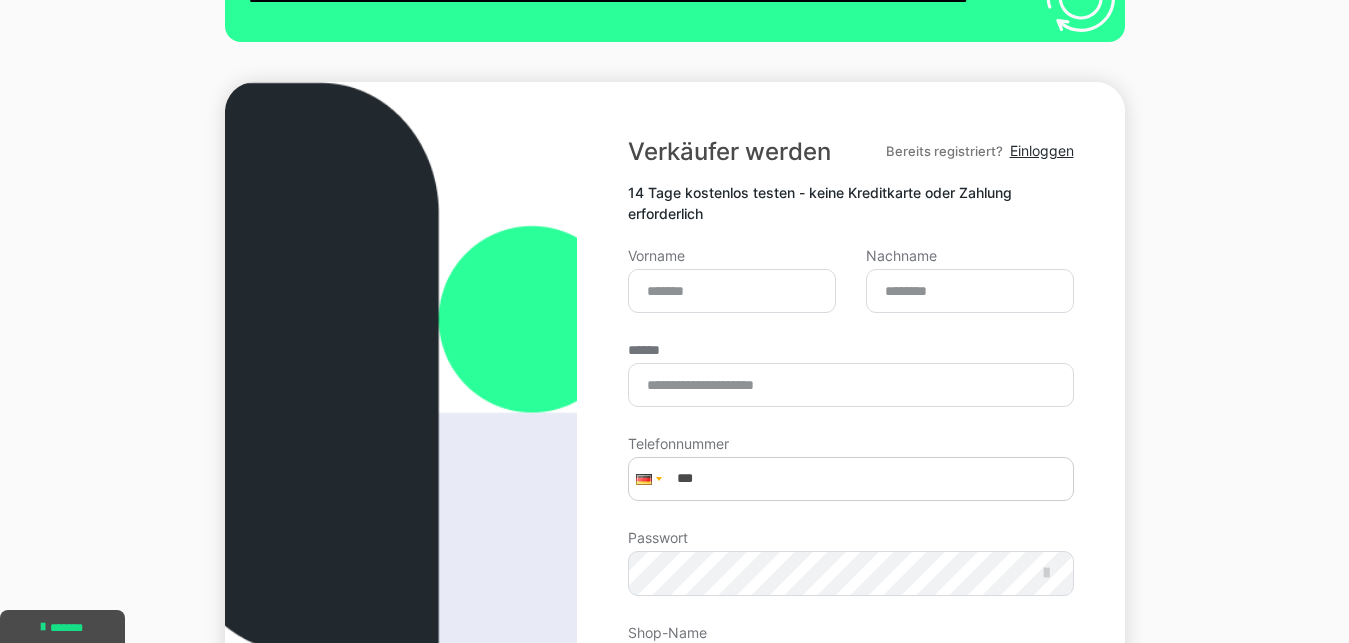 scroll, scrollTop: 0, scrollLeft: 0, axis: both 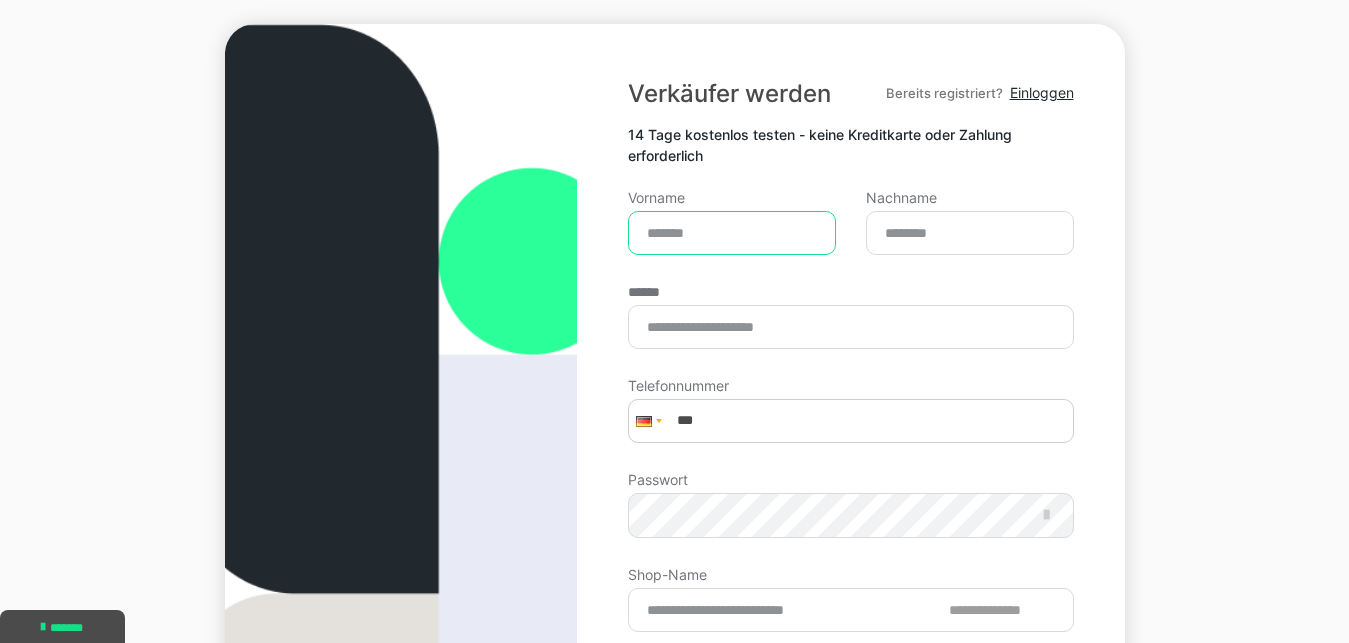 click on "Vorname" at bounding box center [732, 233] 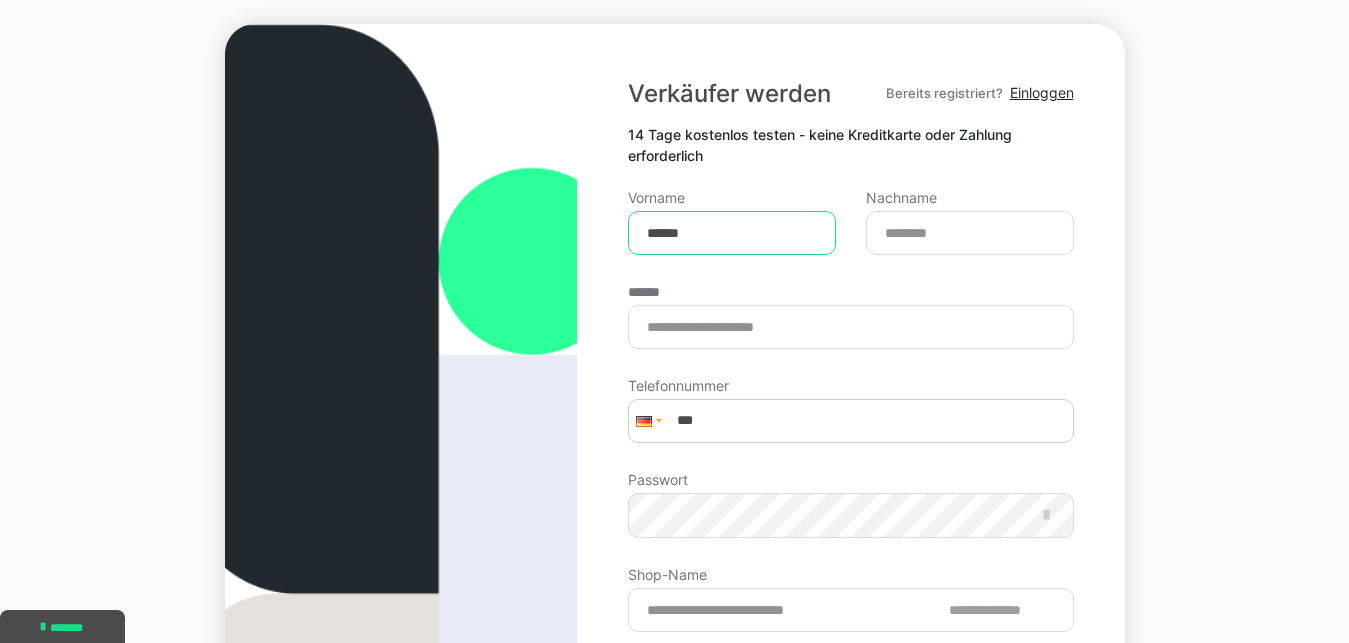 type on "******" 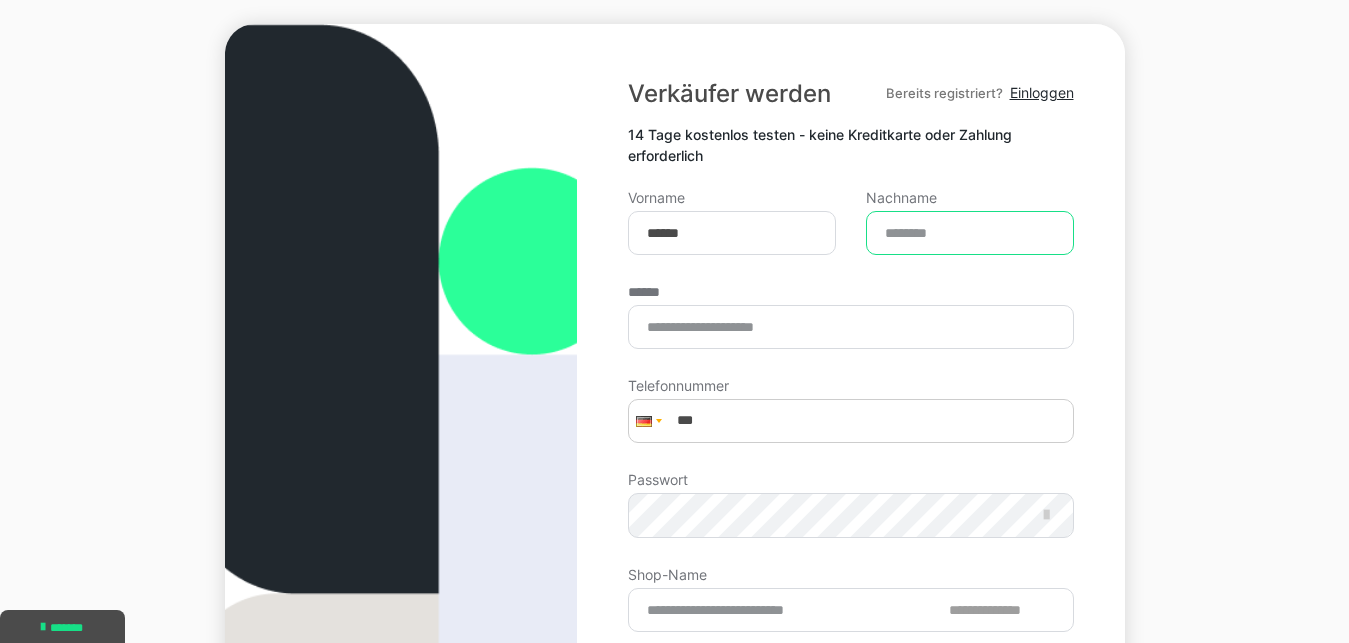 click on "Nachname" at bounding box center (970, 233) 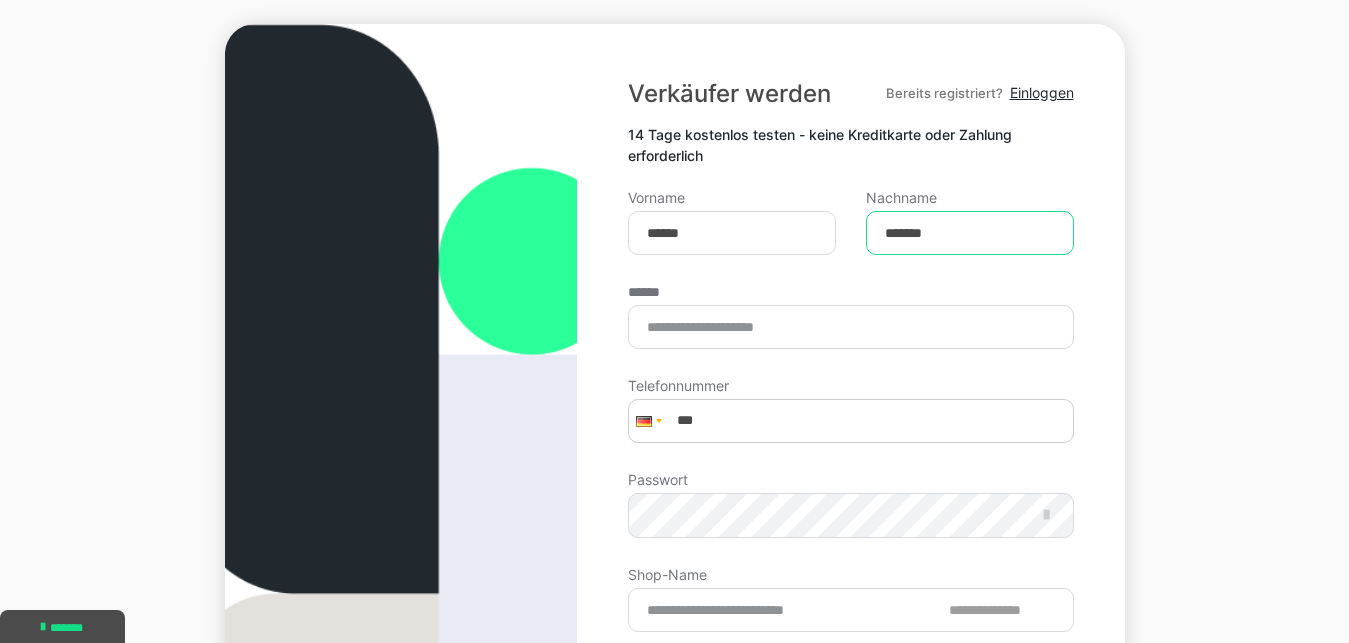 type on "*******" 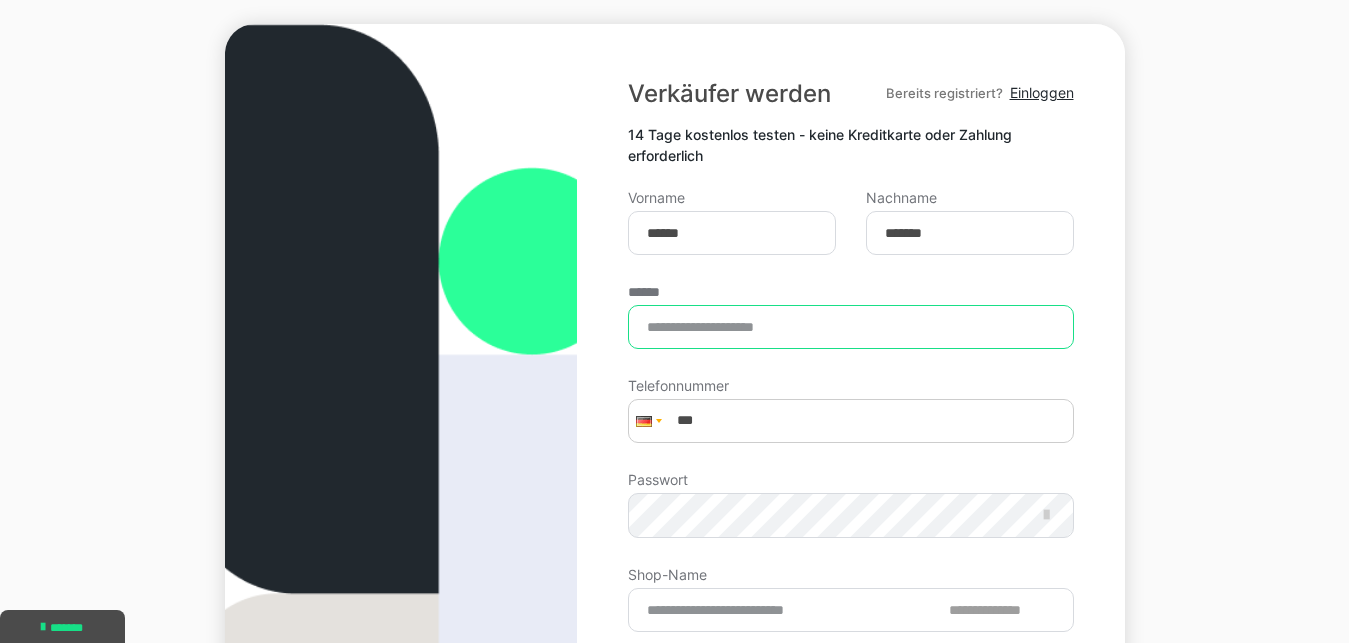 click on "******" at bounding box center [850, 327] 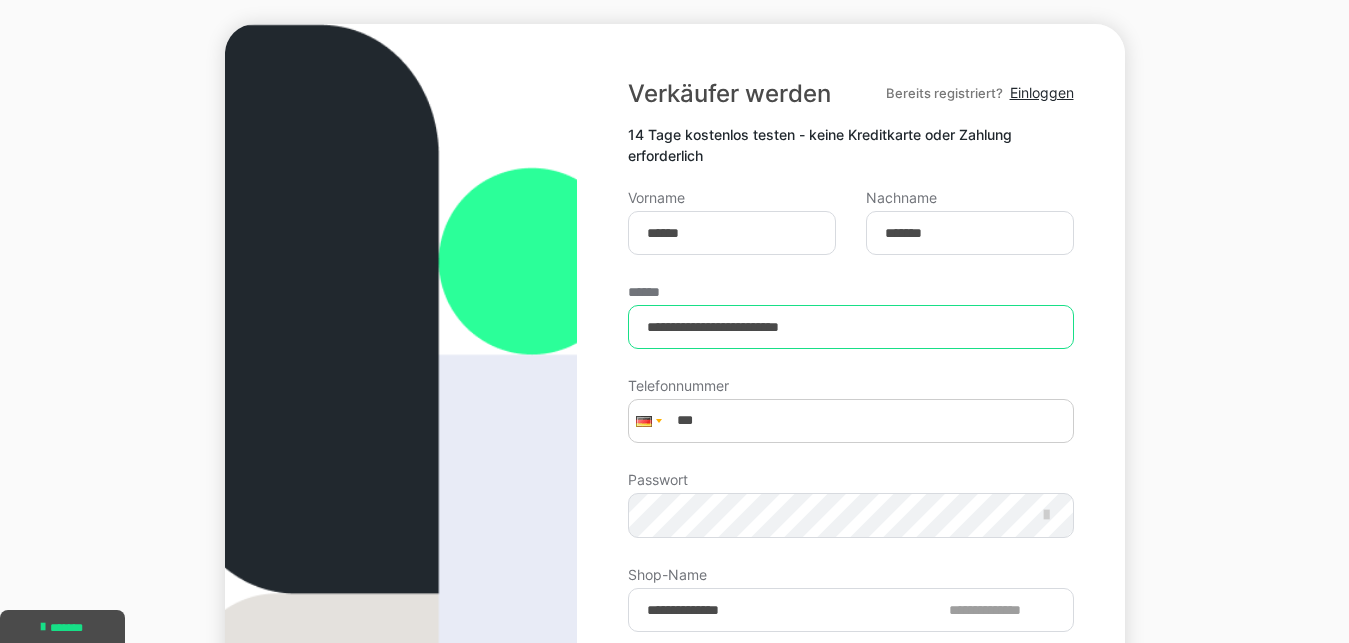 type on "**********" 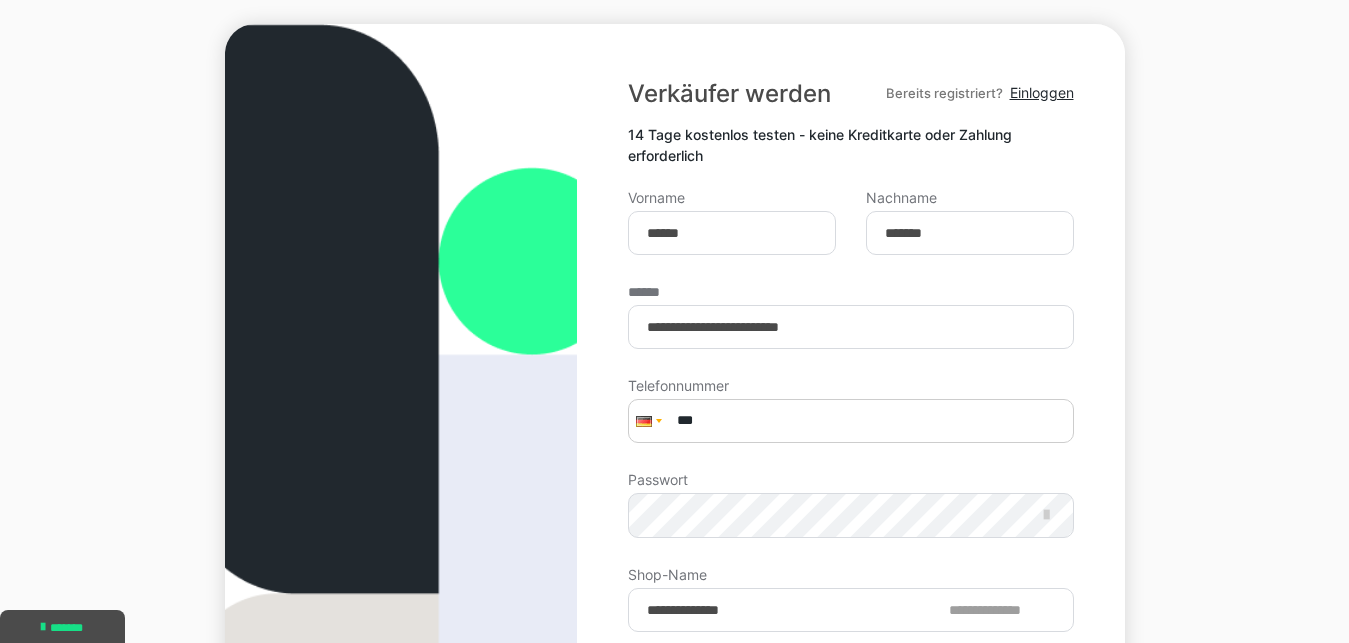 click on "***" at bounding box center [850, 421] 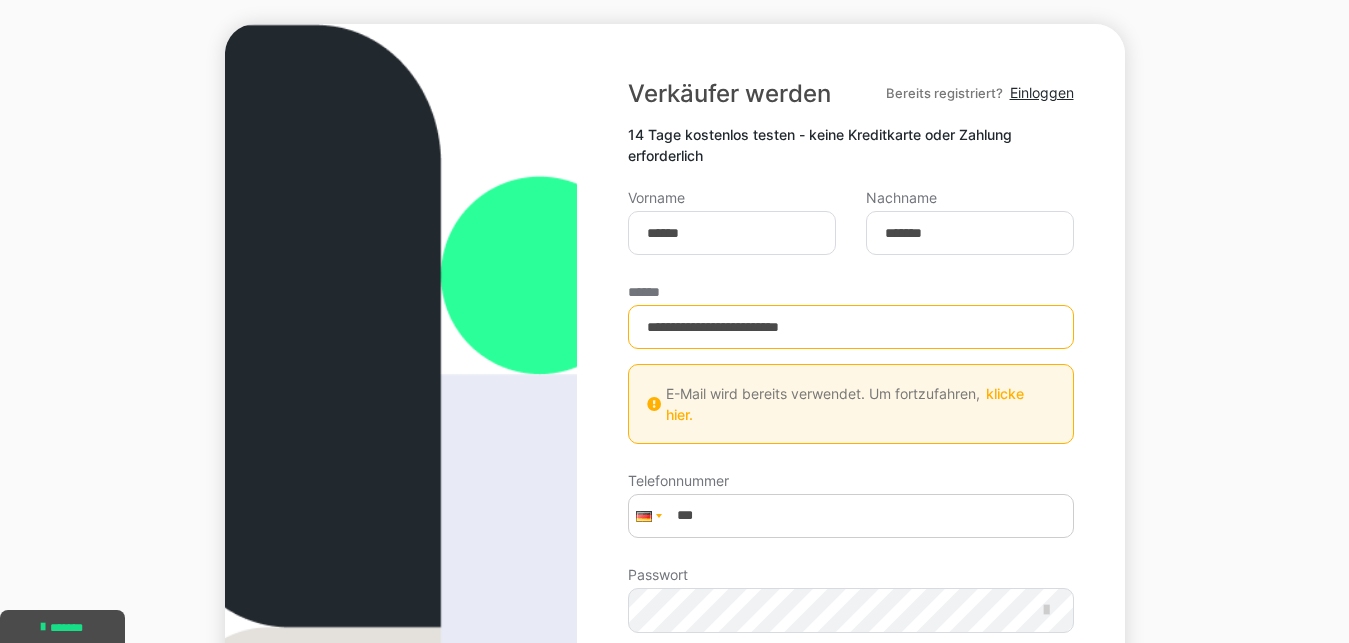 click on "klicke hier." at bounding box center (845, 404) 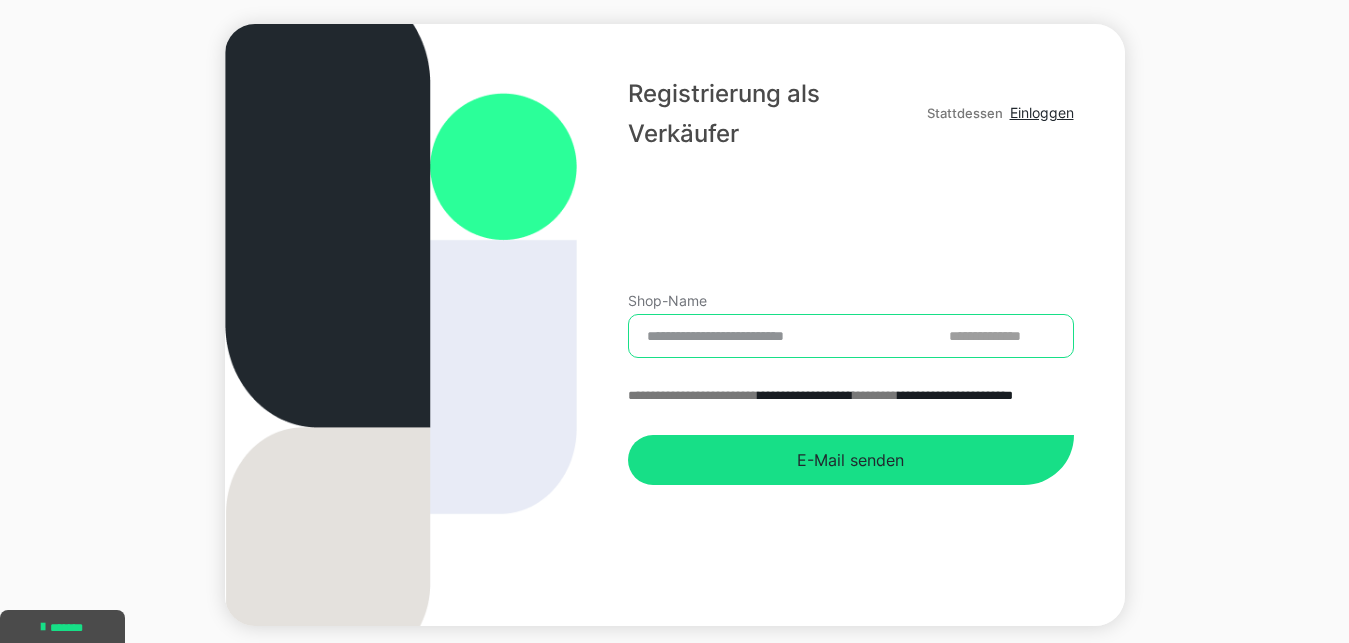 click on "Shop-Name" at bounding box center (850, 336) 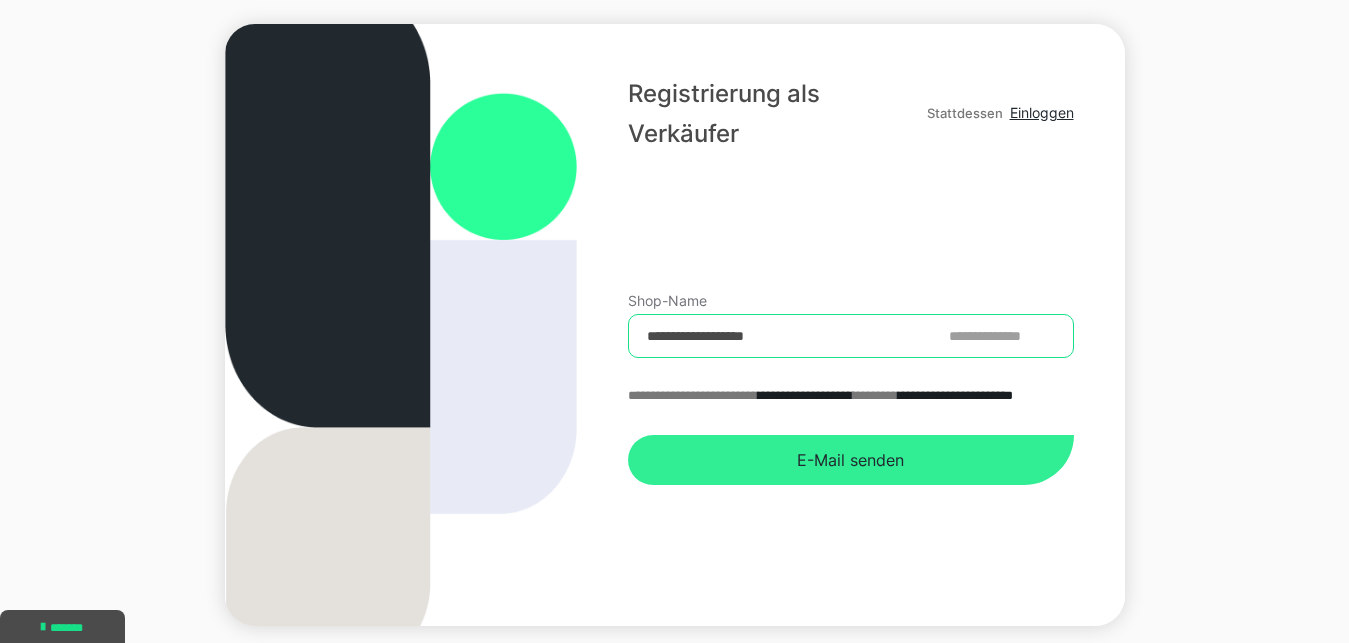 type on "**********" 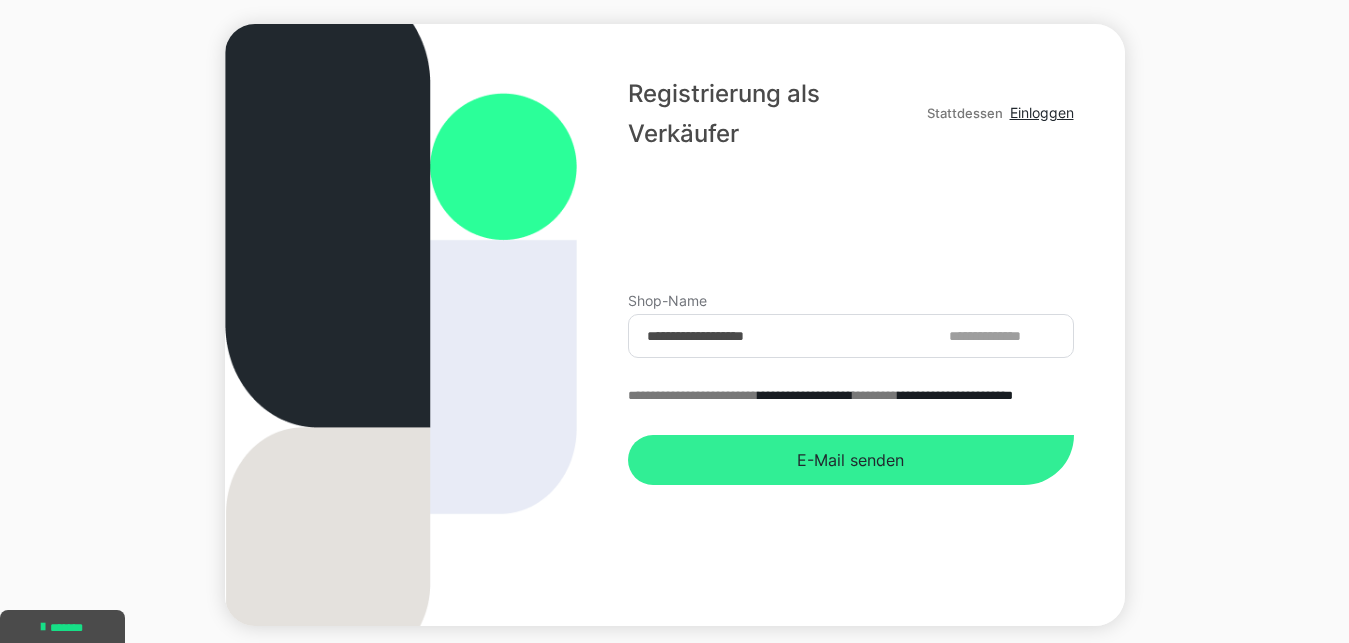 click on "E-Mail senden" at bounding box center [850, 460] 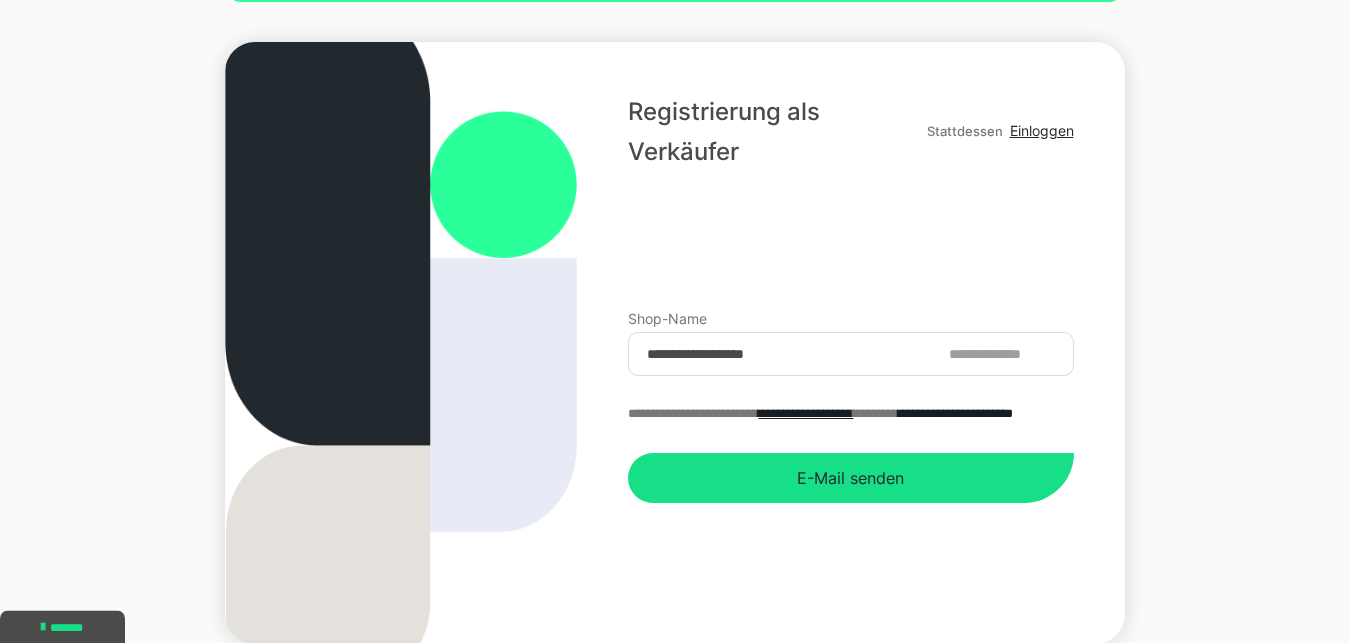 scroll, scrollTop: 173, scrollLeft: 0, axis: vertical 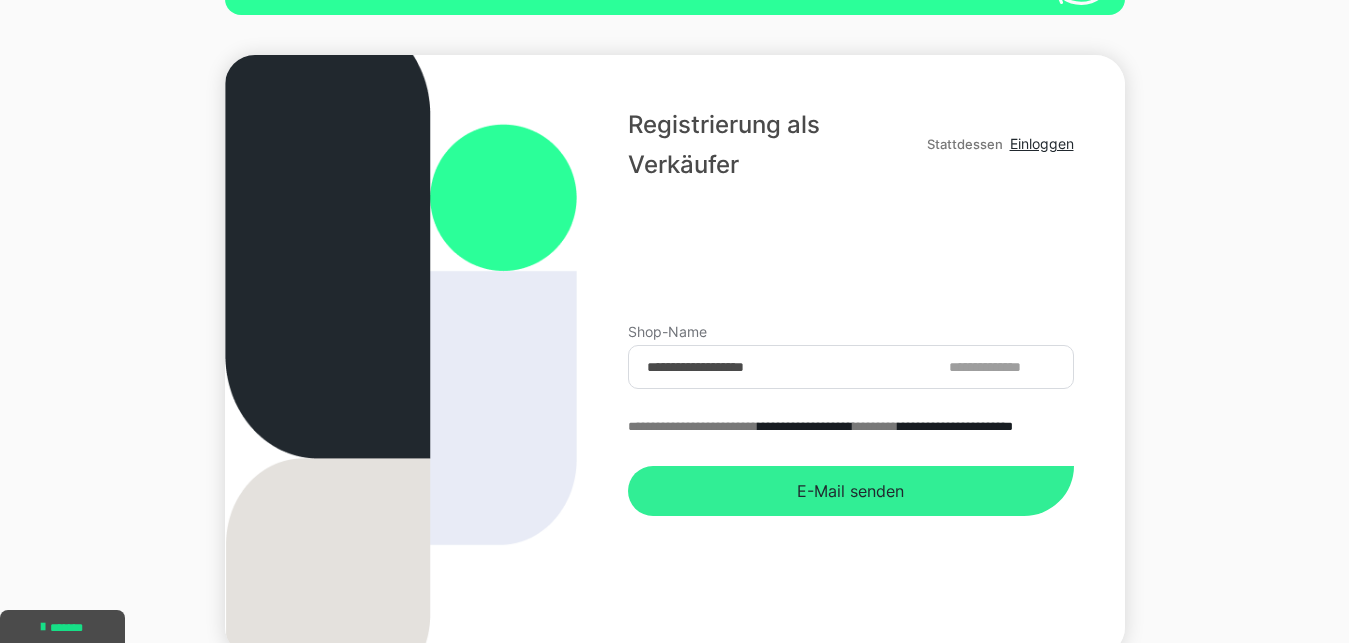 click on "E-Mail senden" at bounding box center [850, 491] 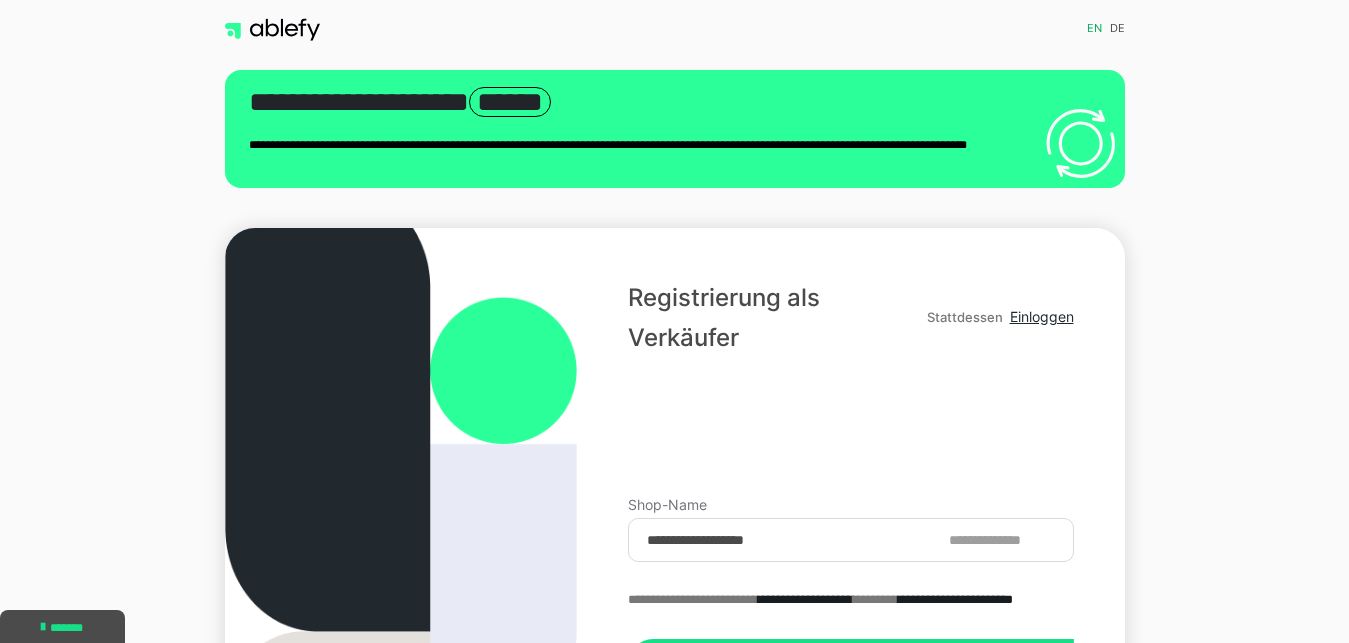 scroll, scrollTop: 275, scrollLeft: 0, axis: vertical 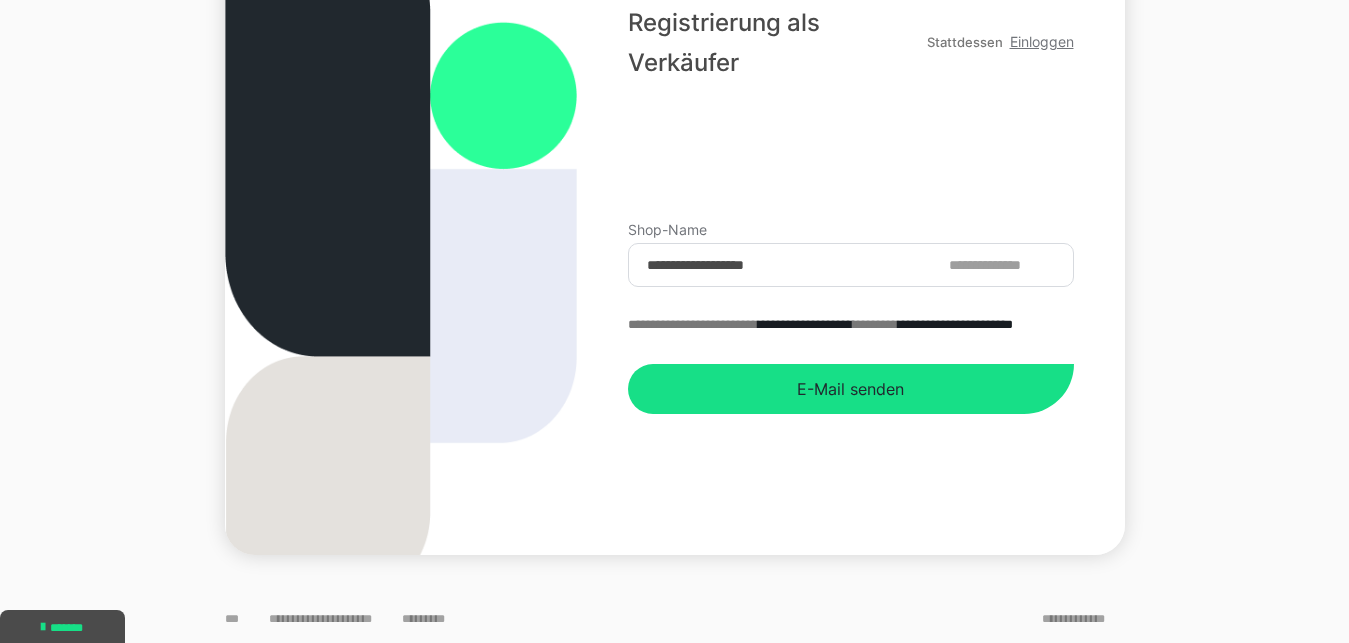 click on "Einloggen" at bounding box center [1042, 41] 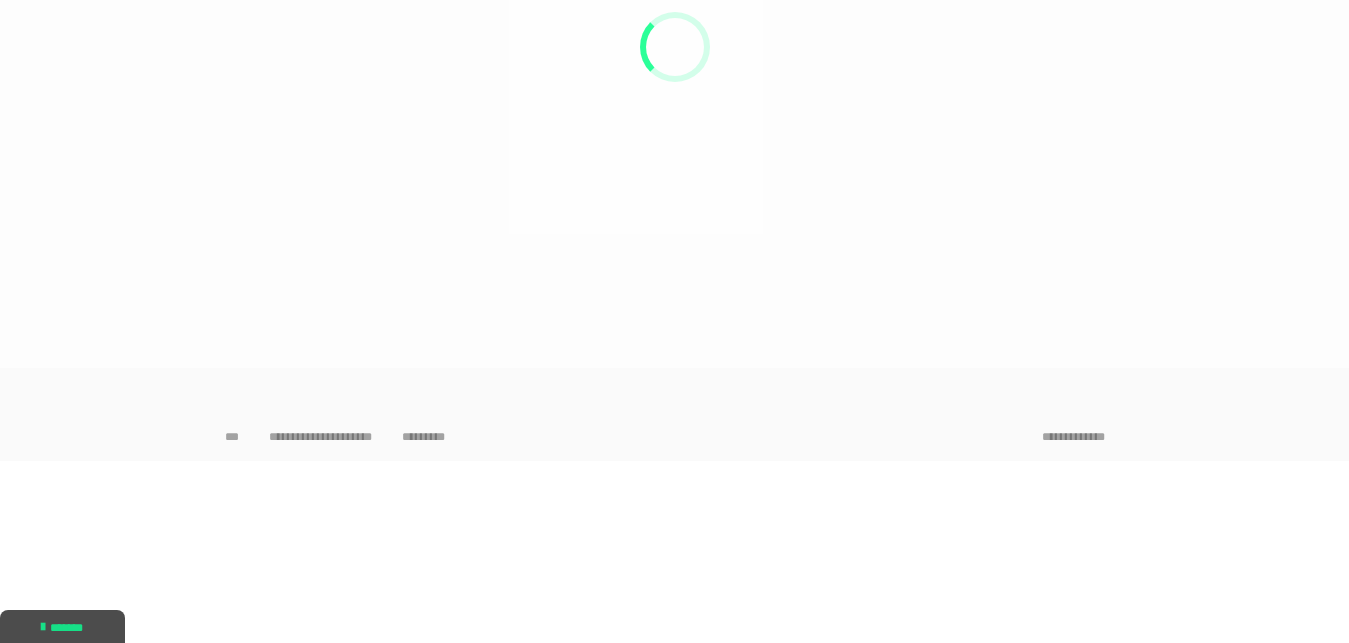 scroll, scrollTop: 93, scrollLeft: 0, axis: vertical 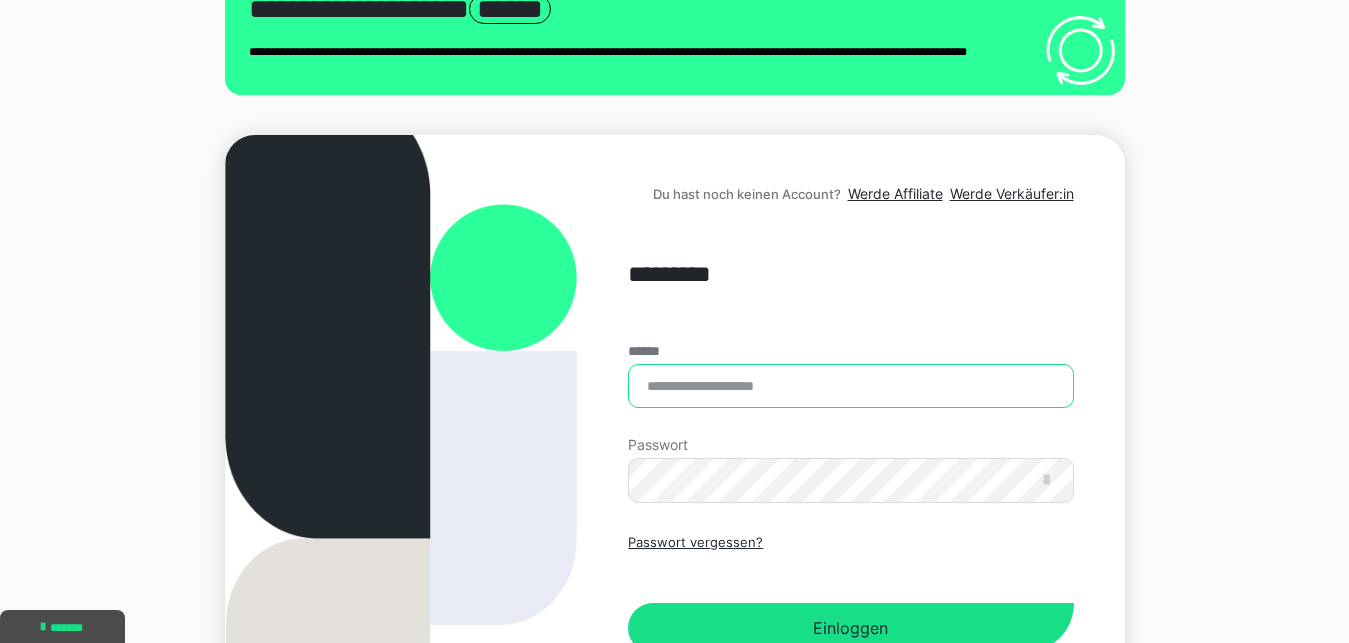 click on "******" at bounding box center (850, 386) 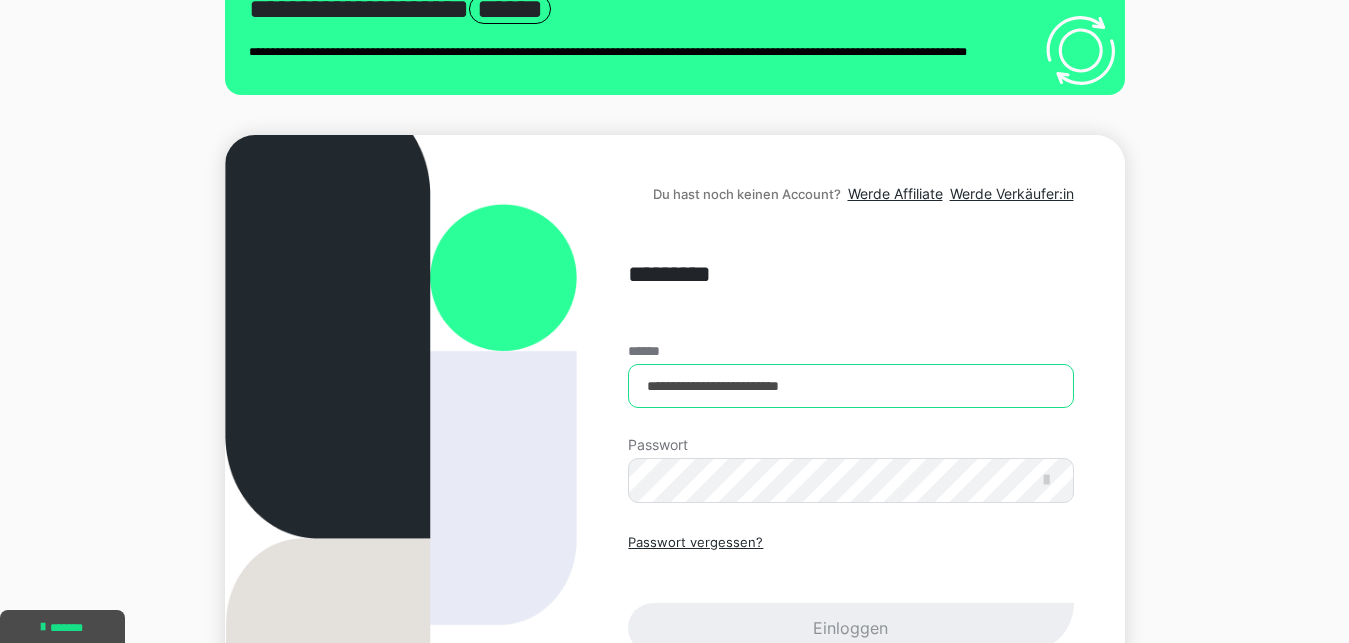 type on "**********" 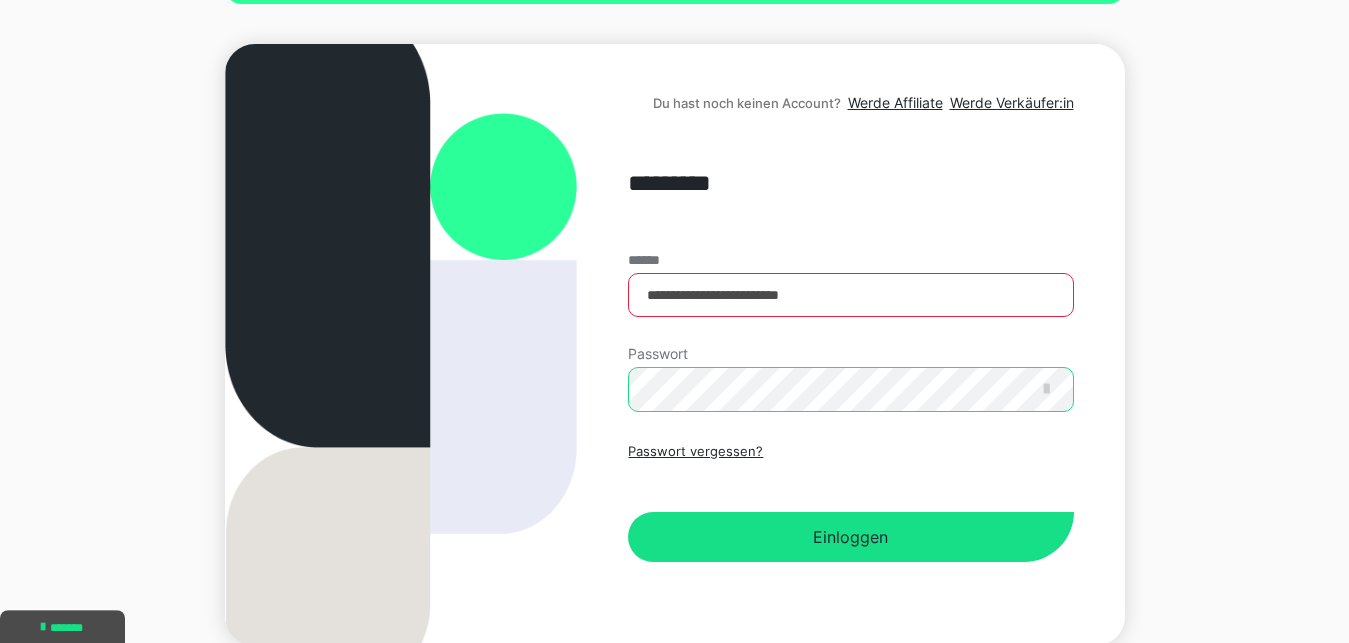 scroll, scrollTop: 195, scrollLeft: 0, axis: vertical 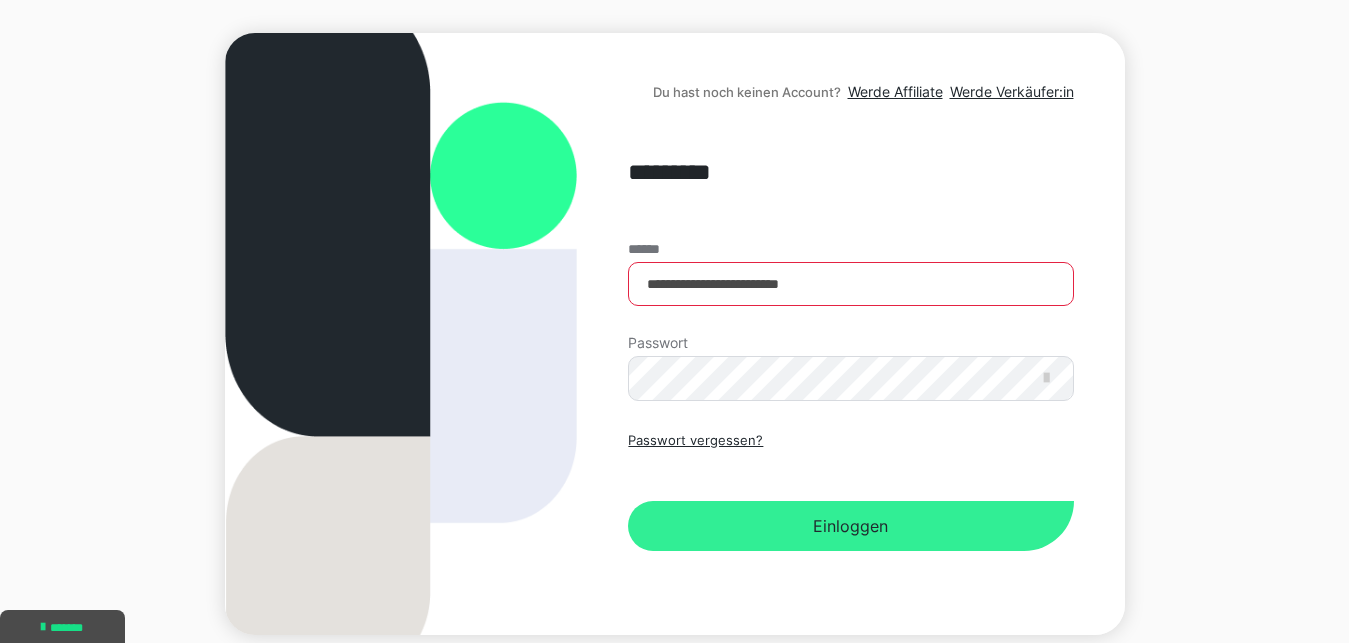 click on "Einloggen" at bounding box center (850, 526) 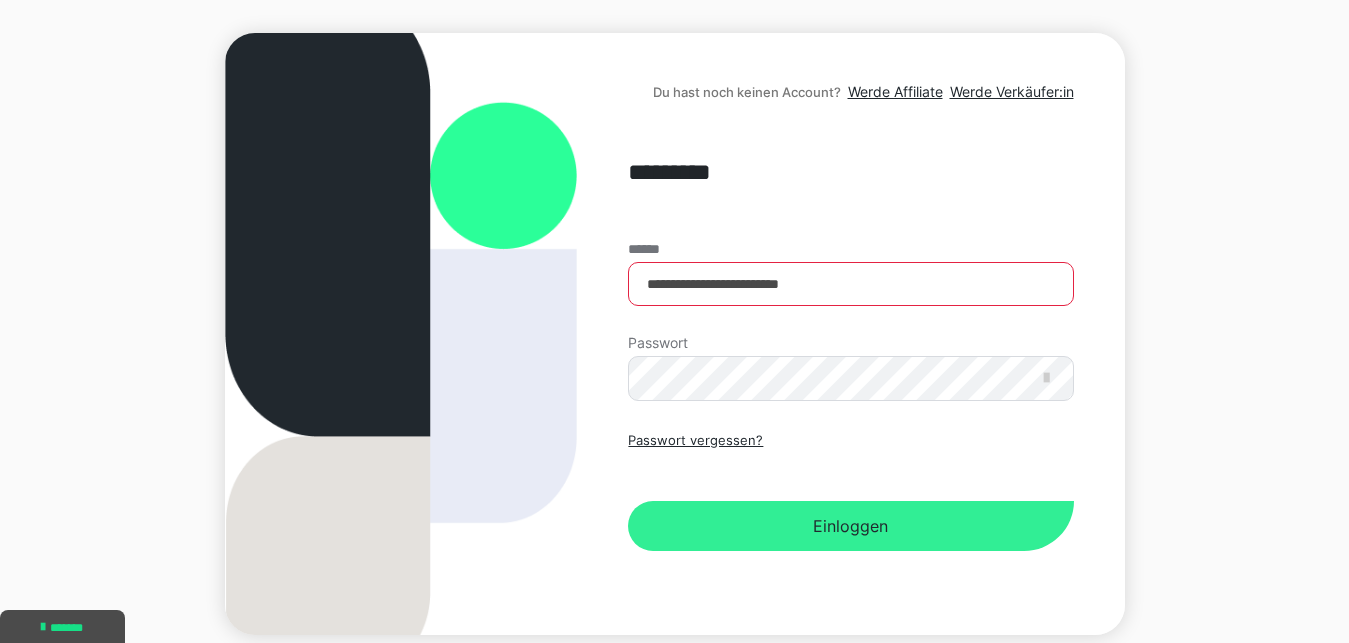 click on "Einloggen" at bounding box center [850, 526] 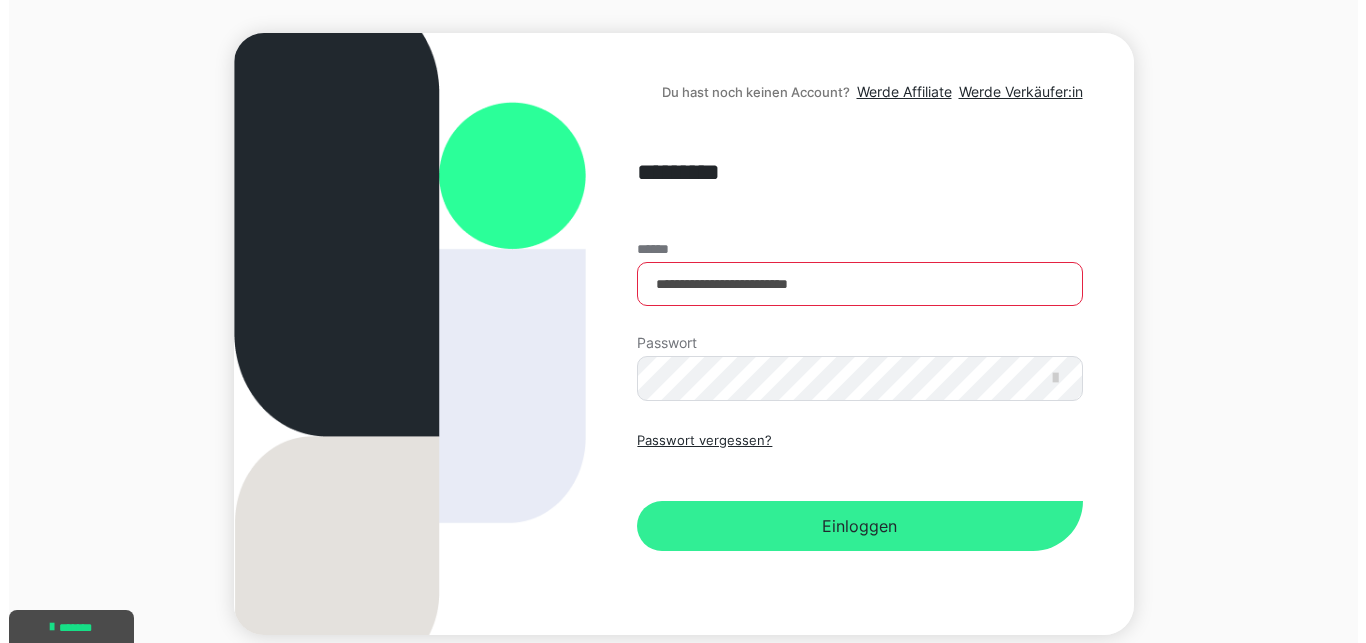 scroll, scrollTop: 0, scrollLeft: 0, axis: both 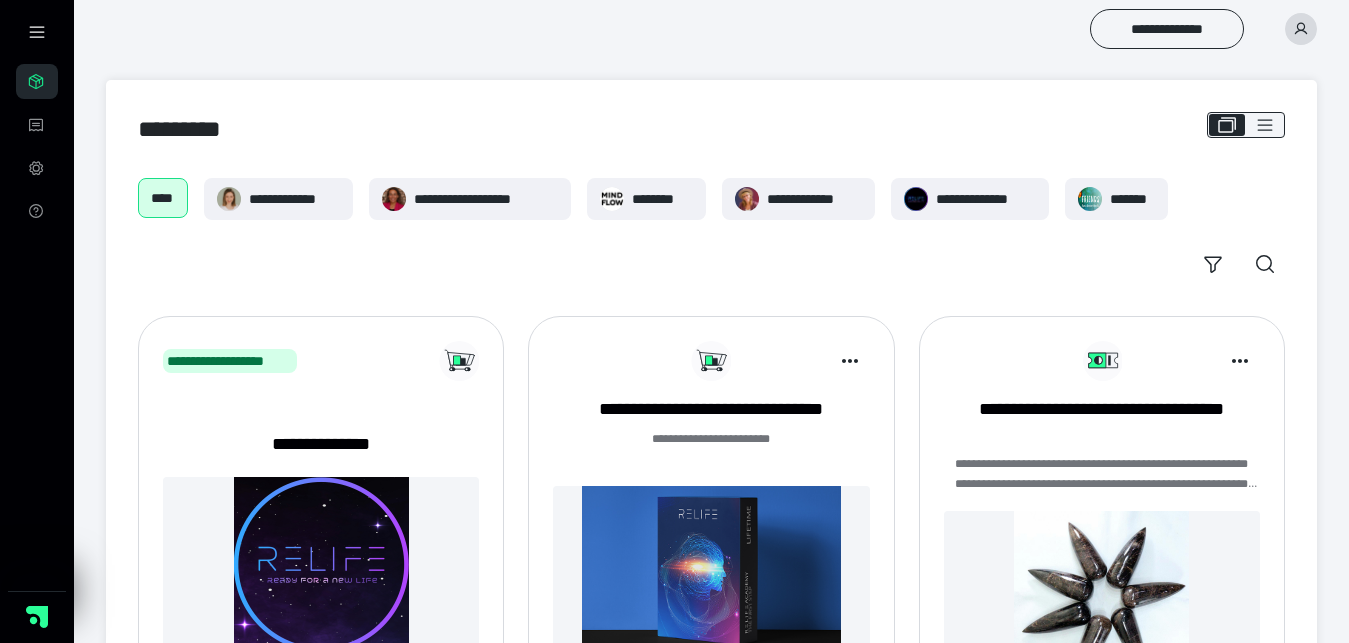click 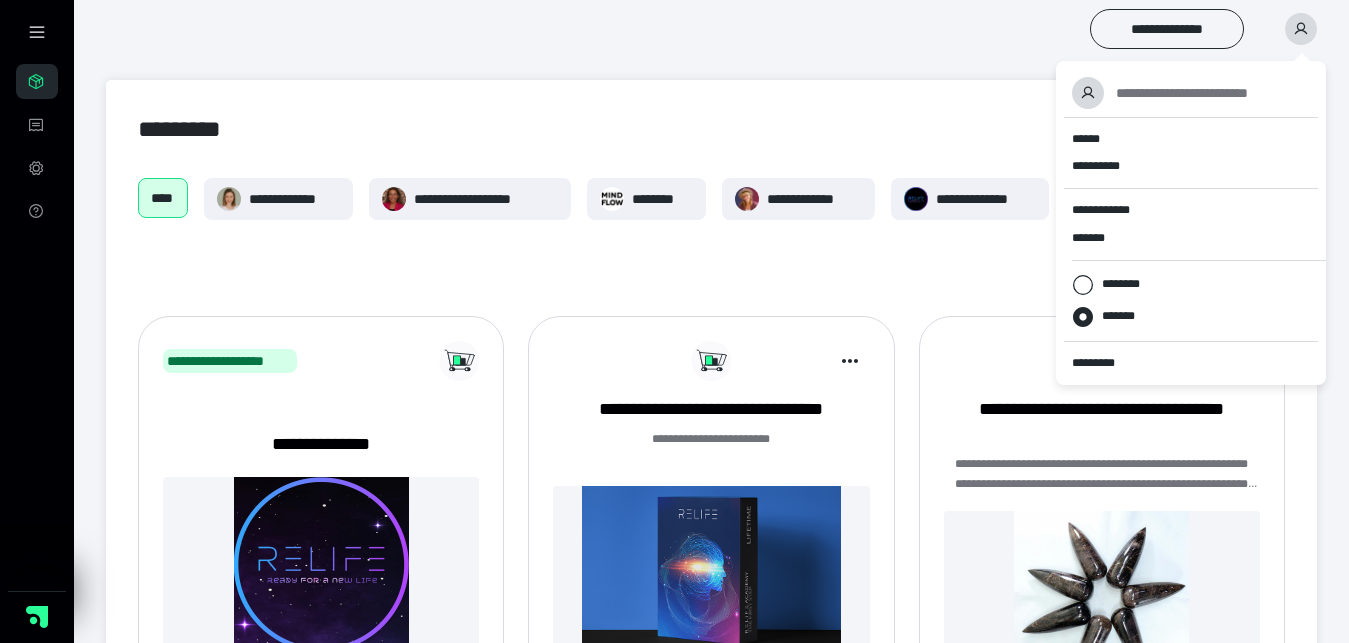 click on "**********" at bounding box center (711, 29) 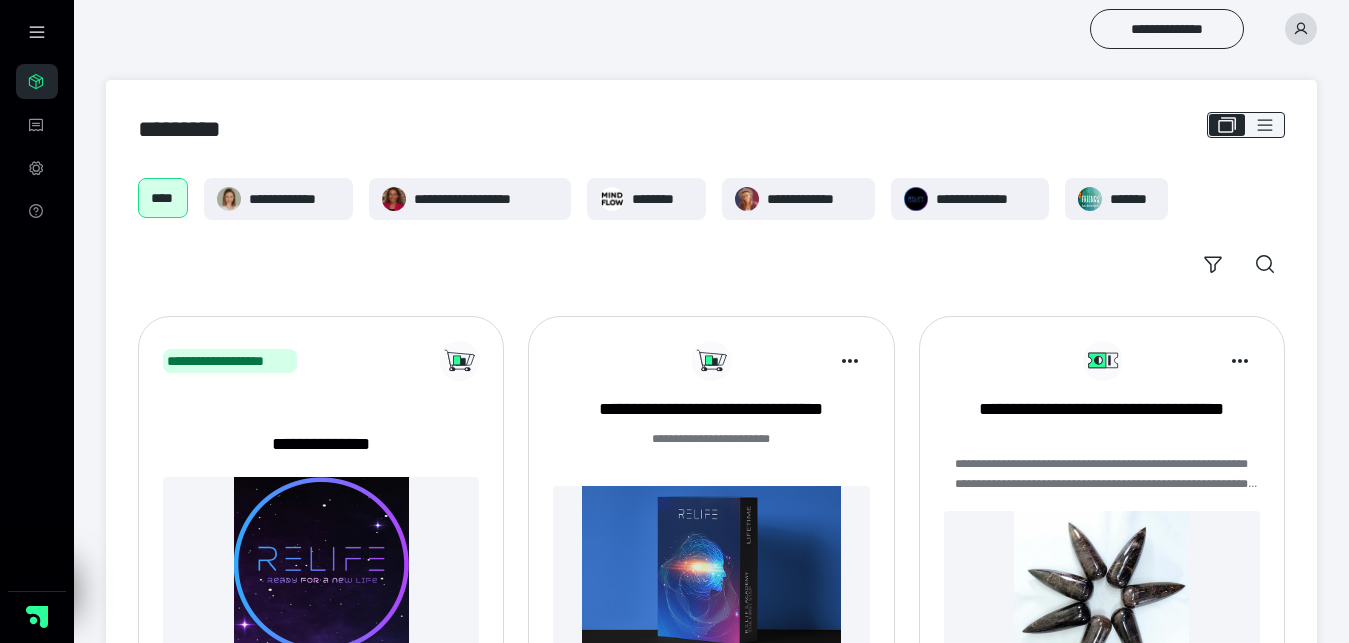 click 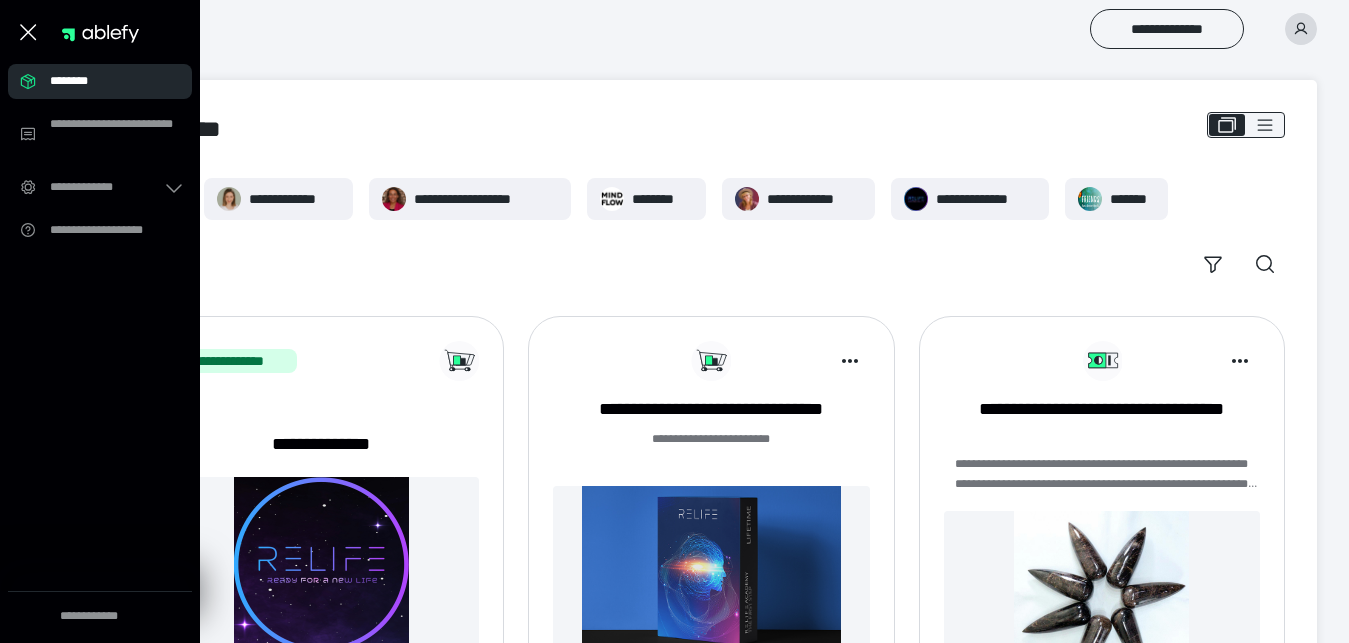 click on "**********" at bounding box center (711, 1165) 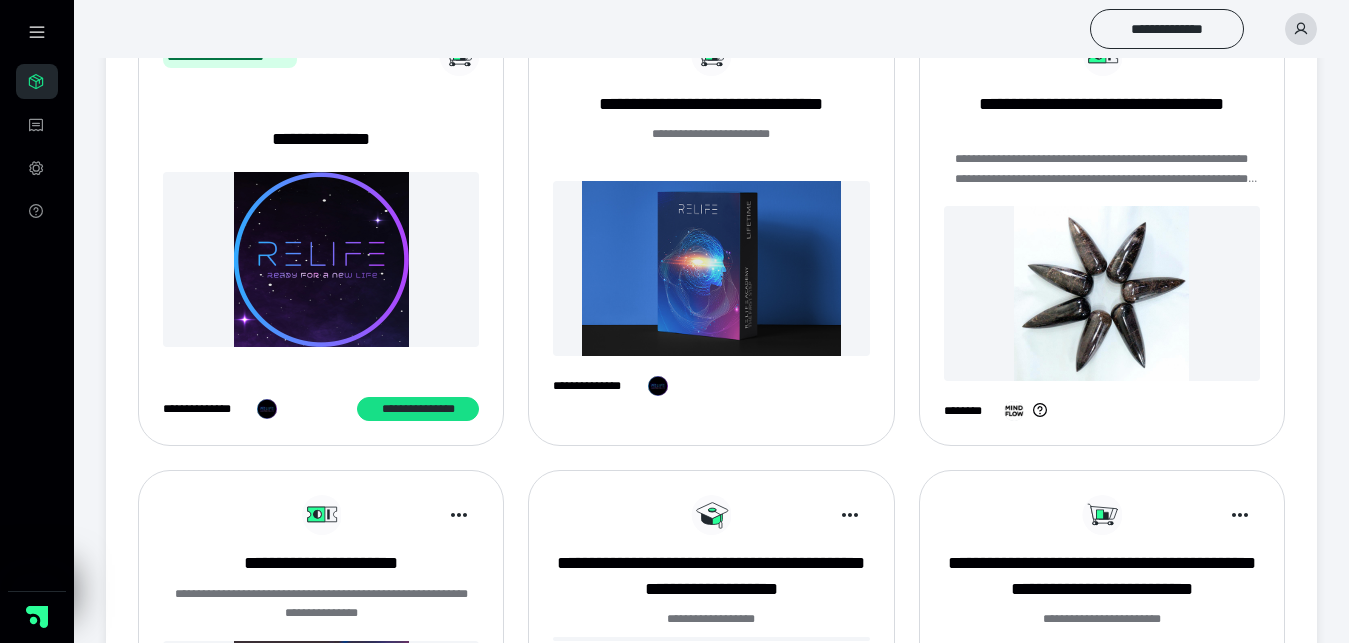scroll, scrollTop: 0, scrollLeft: 0, axis: both 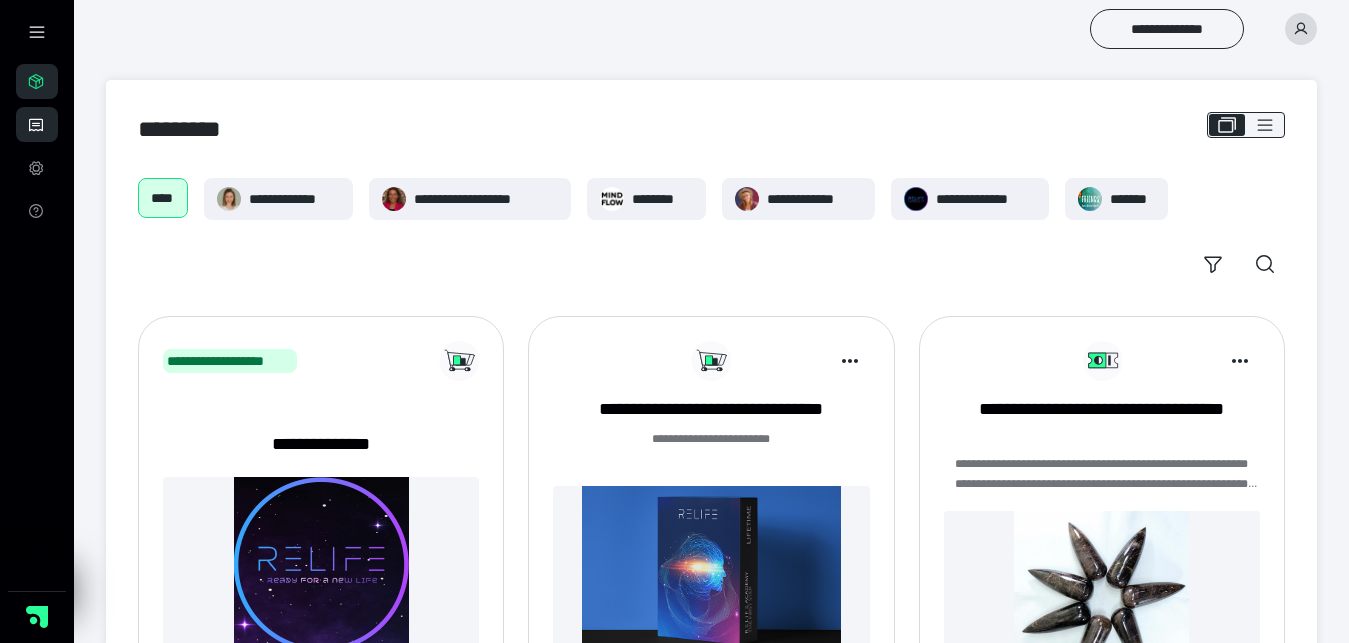 click 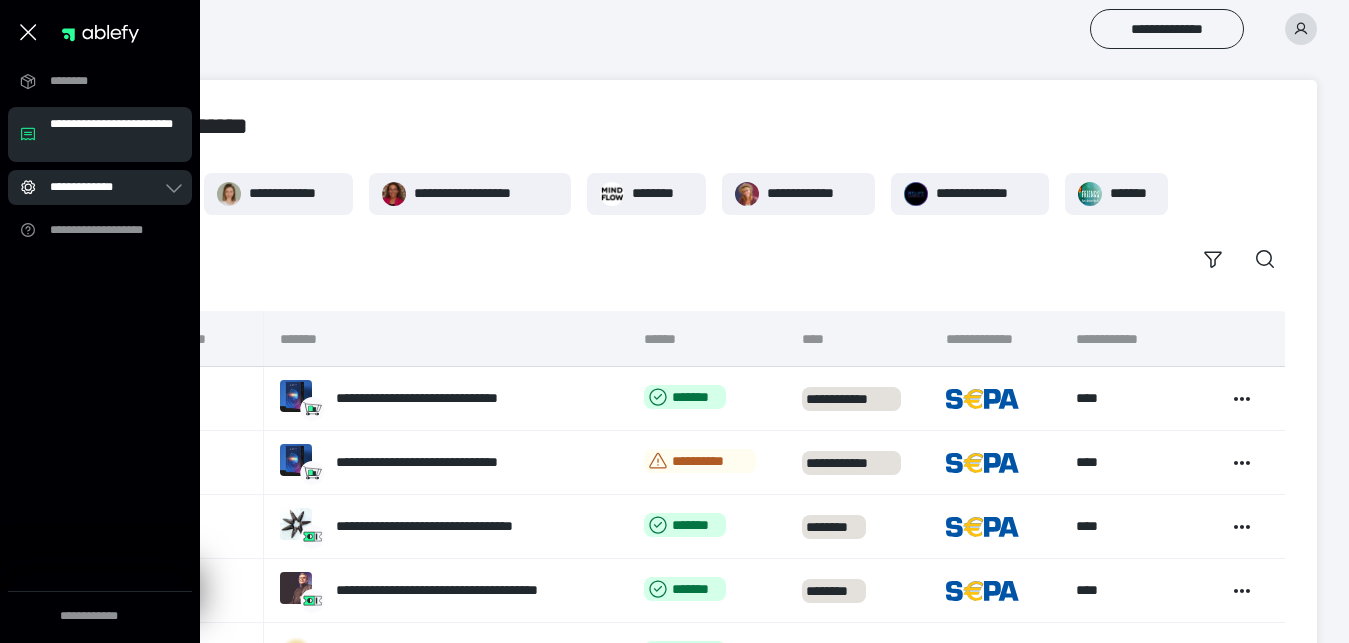 click 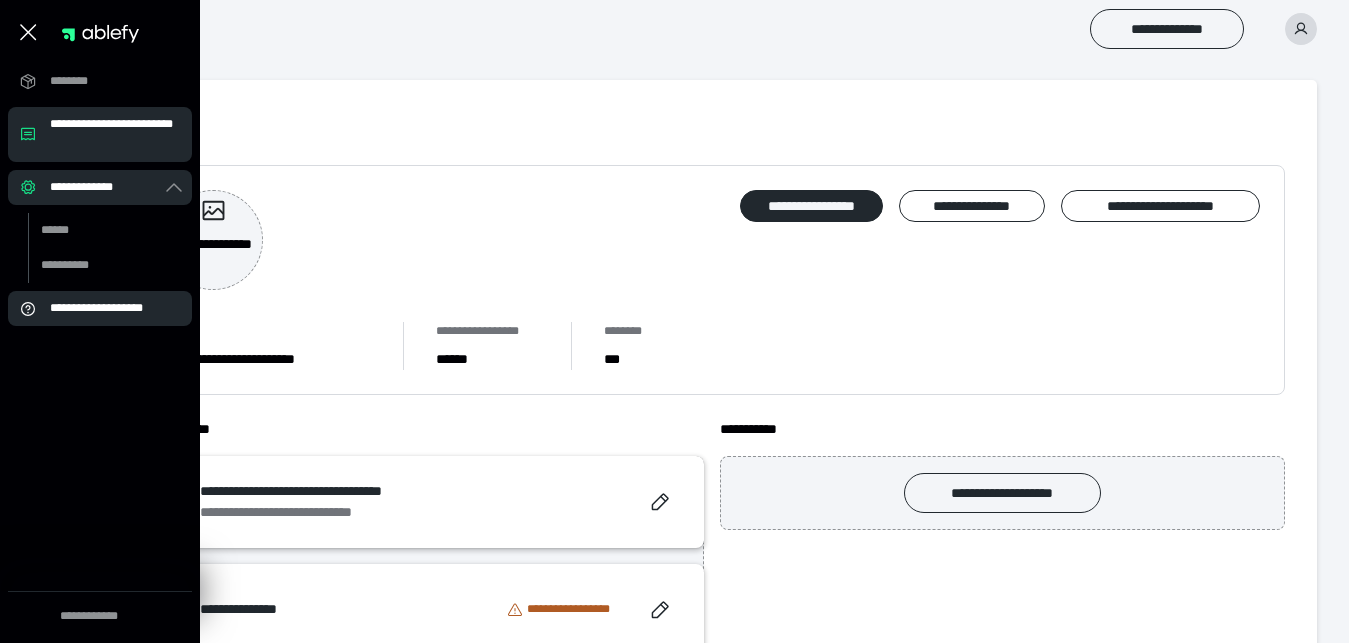 click 